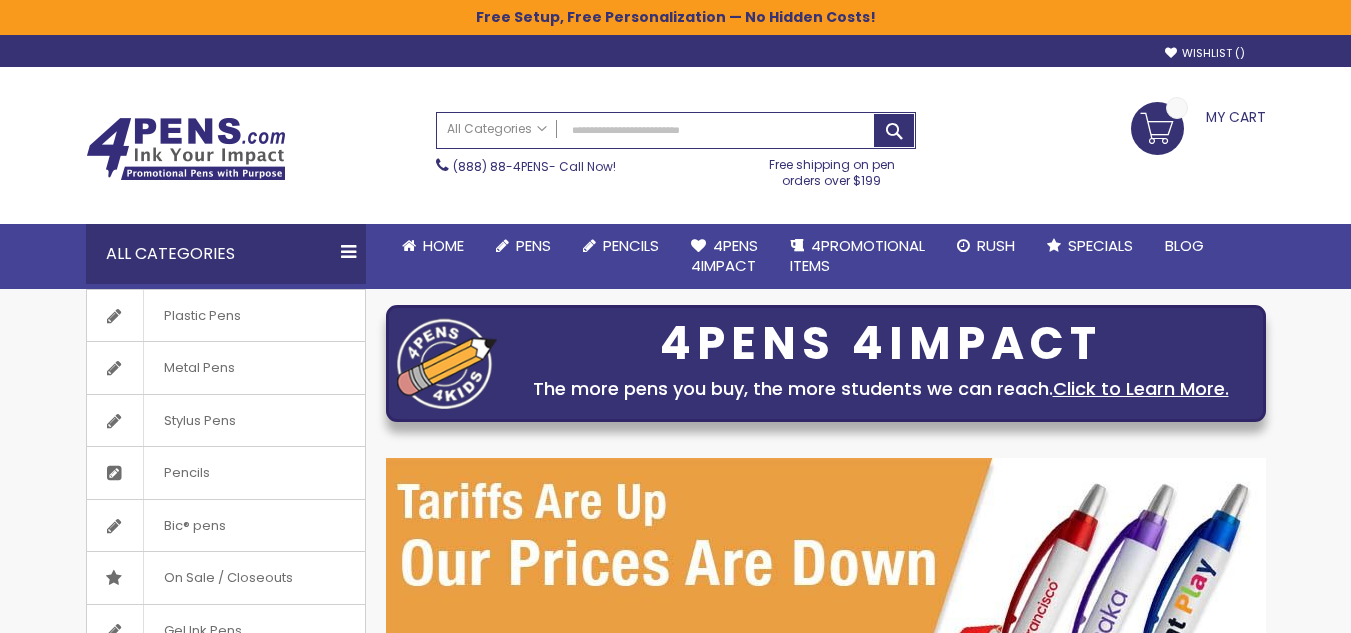 scroll, scrollTop: 0, scrollLeft: 0, axis: both 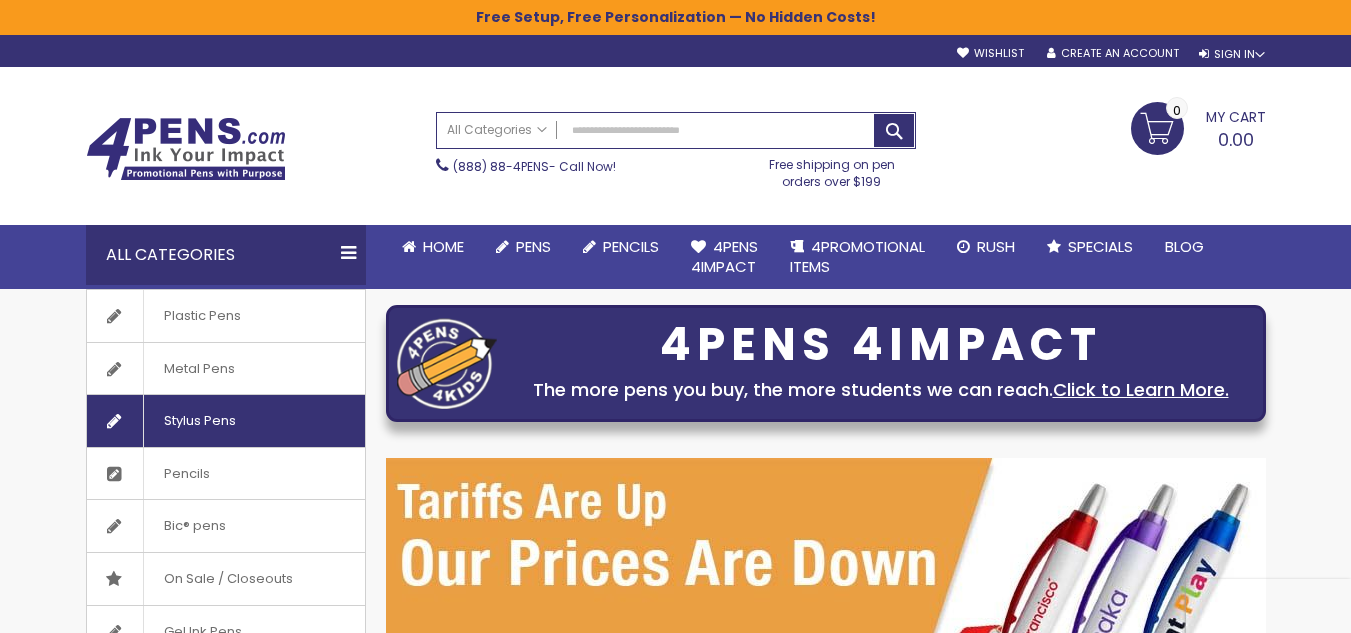 click on "Stylus Pens" at bounding box center (199, 421) 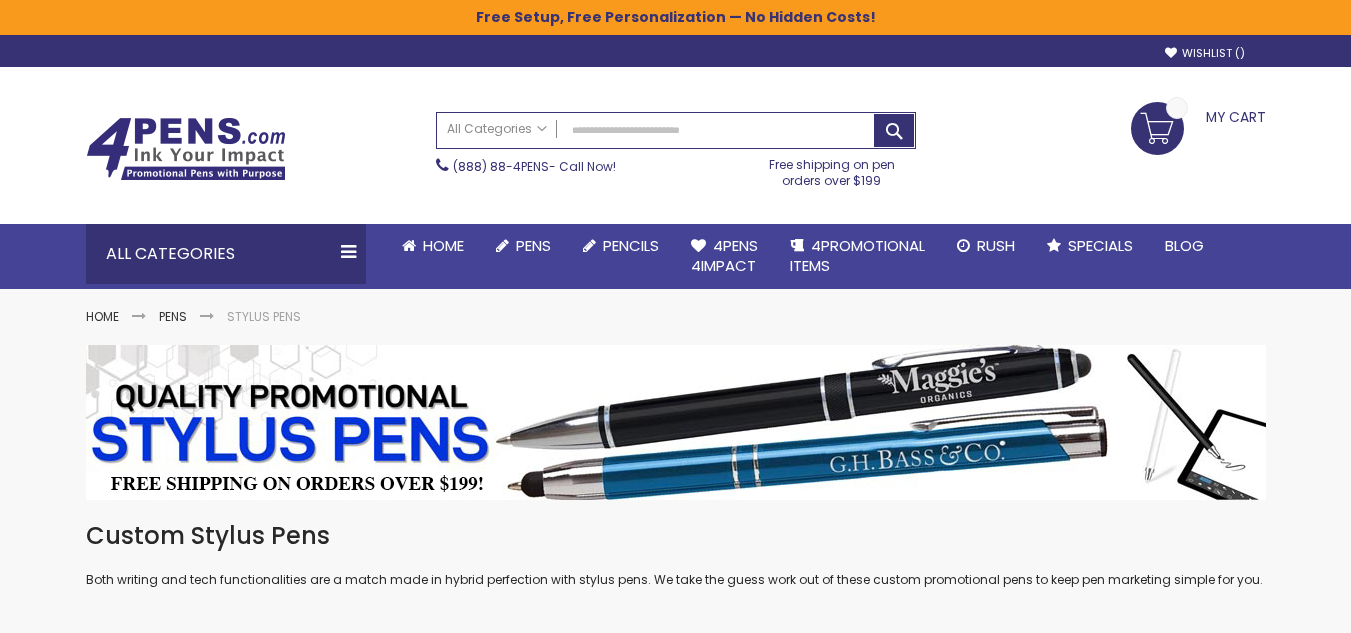 scroll, scrollTop: 0, scrollLeft: 0, axis: both 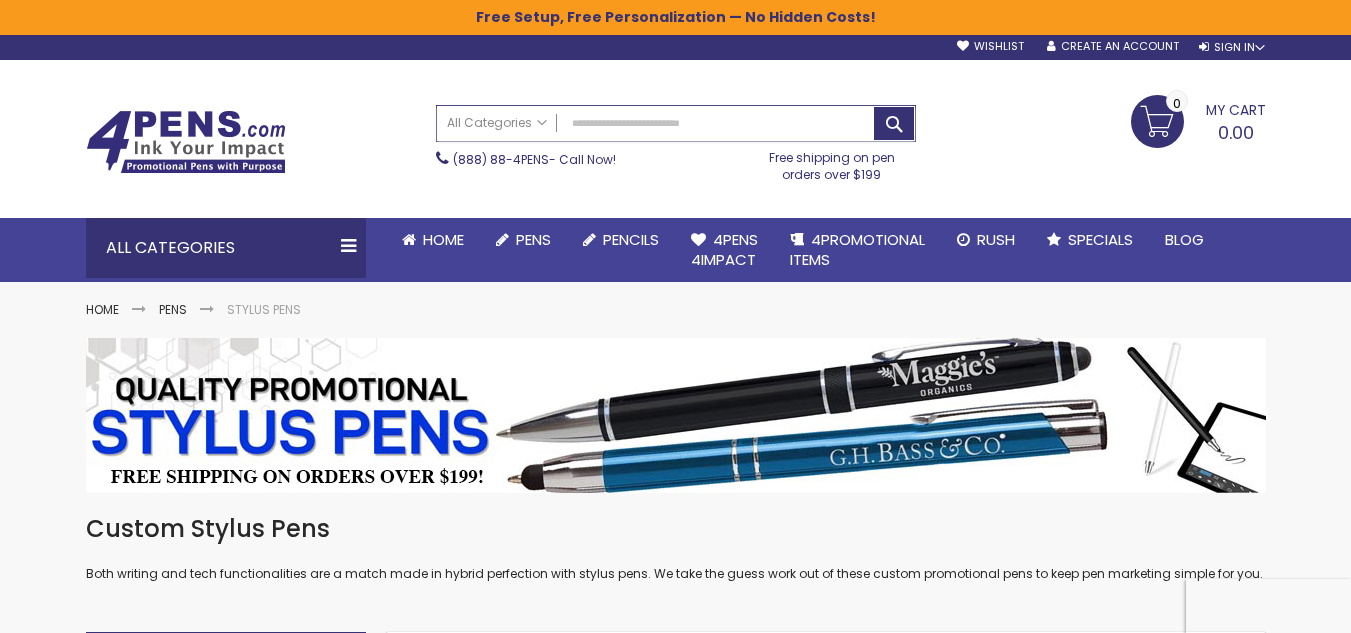 click on "Search" at bounding box center (676, 123) 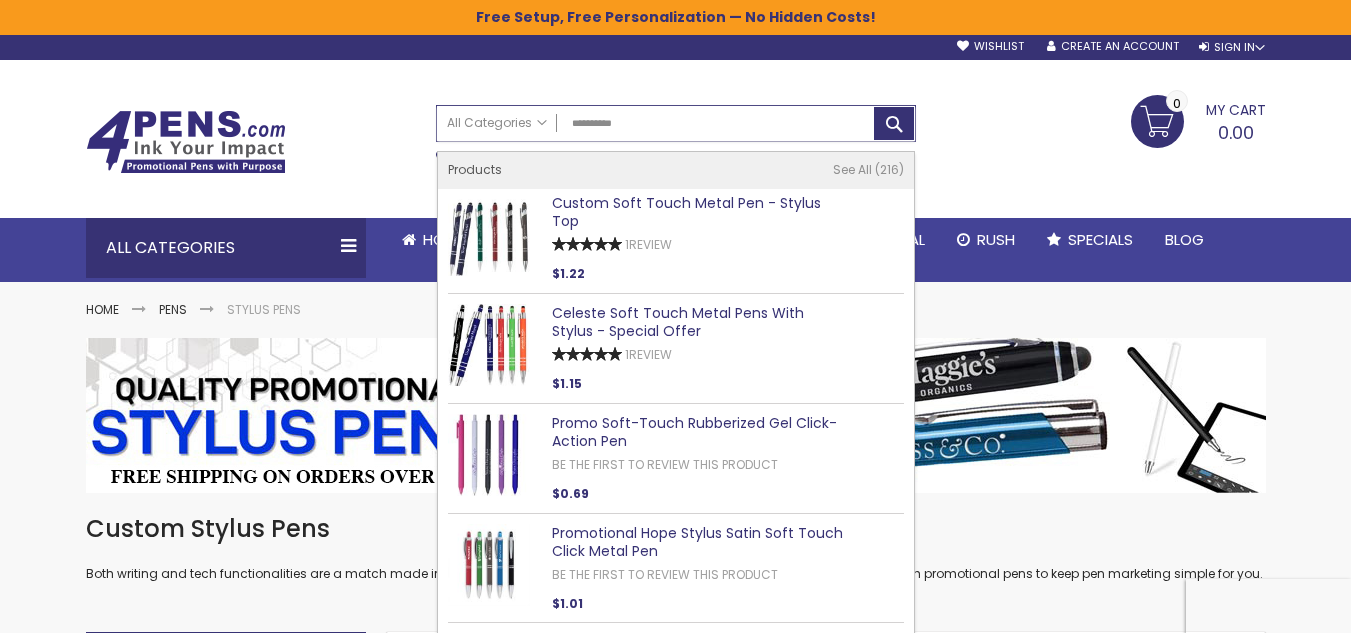 type on "**********" 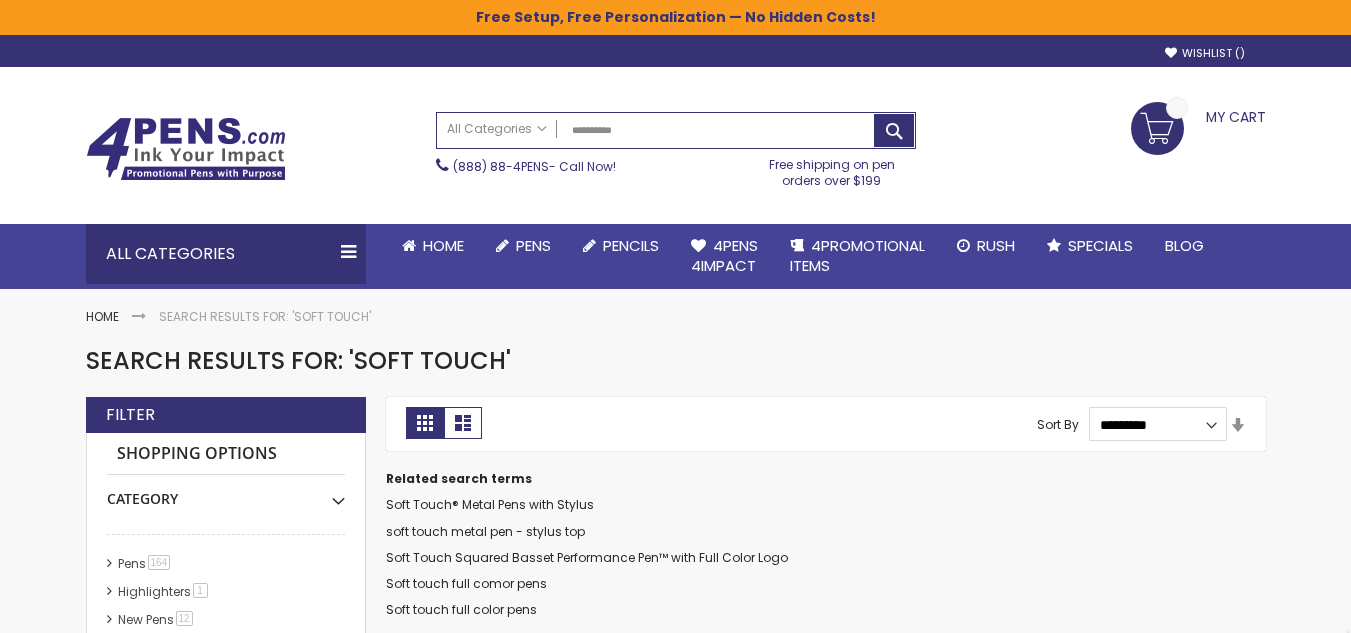 scroll, scrollTop: 0, scrollLeft: 0, axis: both 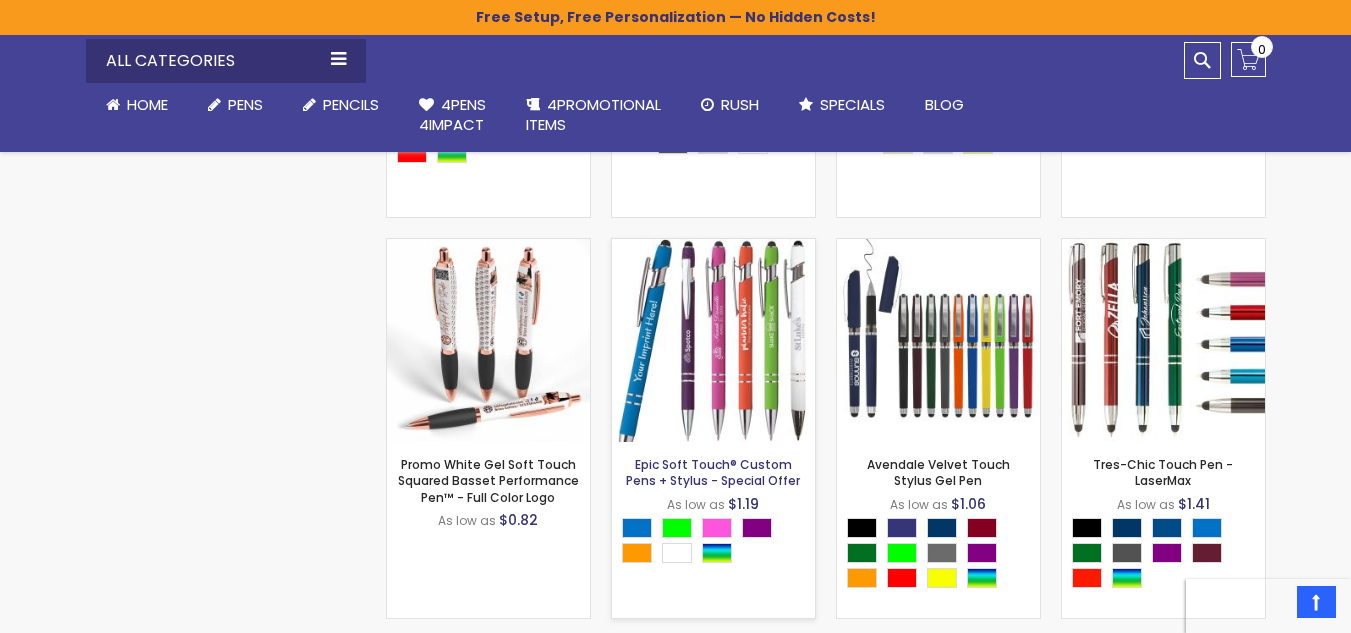 click on "Epic Soft Touch® Custom Pens + Stylus - Special Offer" at bounding box center [713, 472] 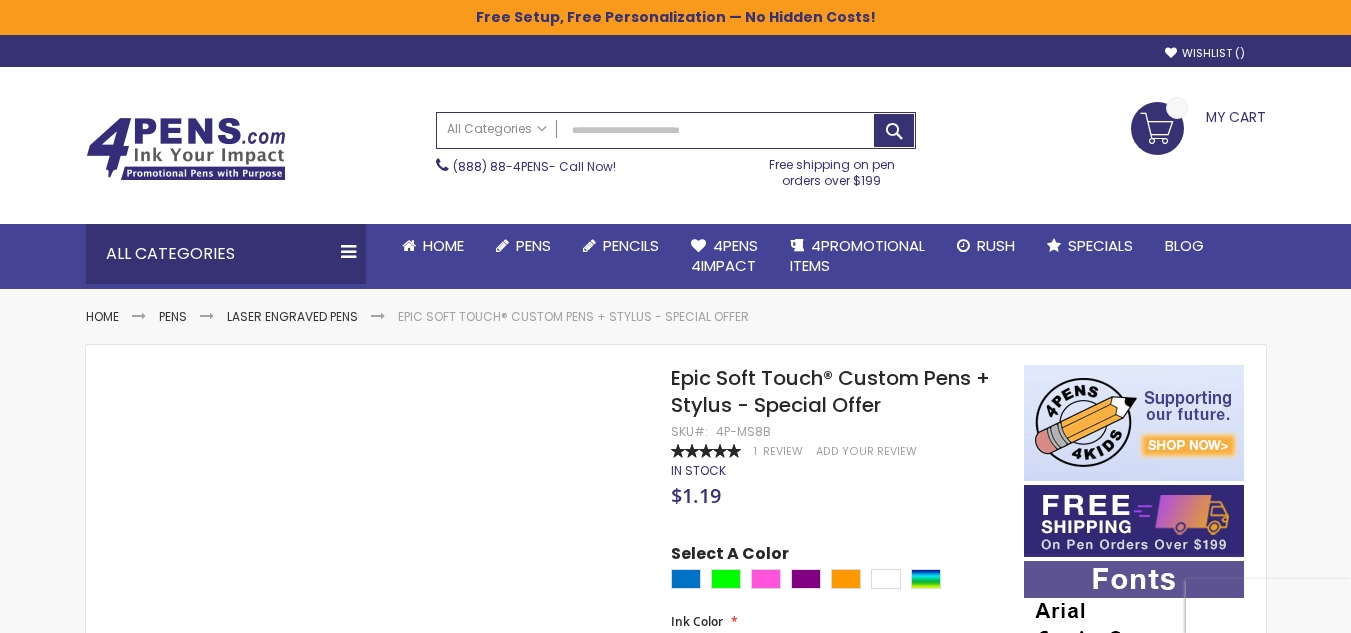 scroll, scrollTop: 0, scrollLeft: 0, axis: both 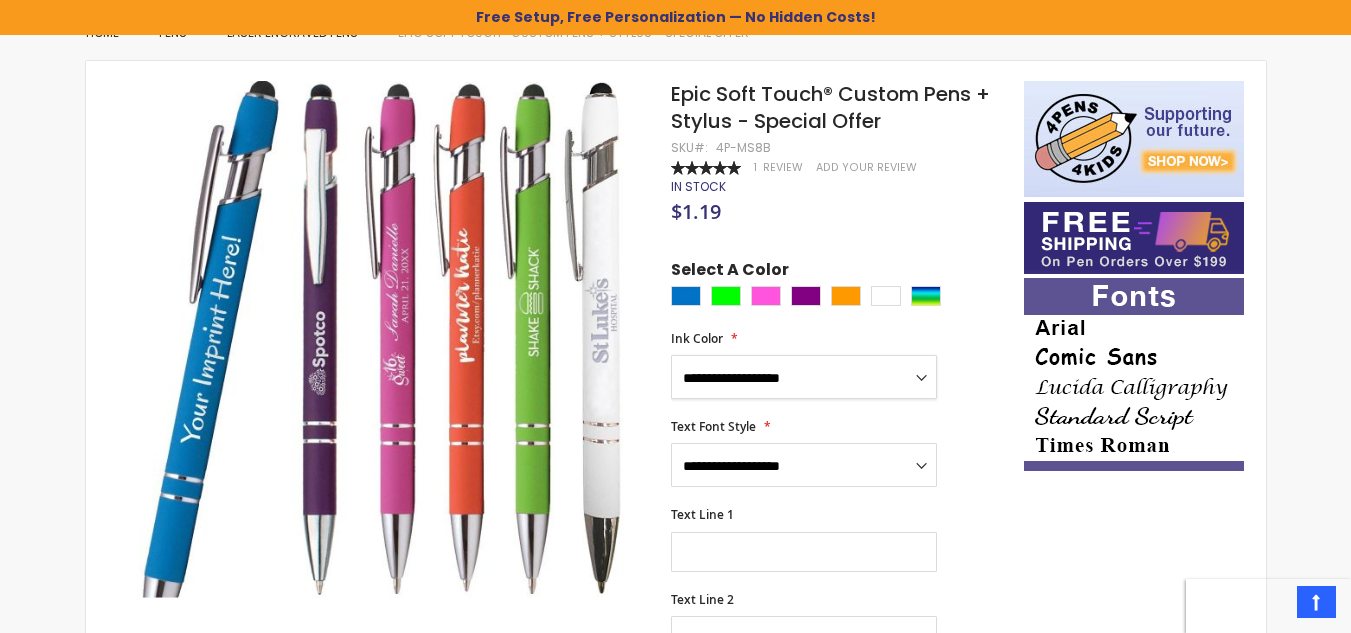 click on "**********" at bounding box center [804, 377] 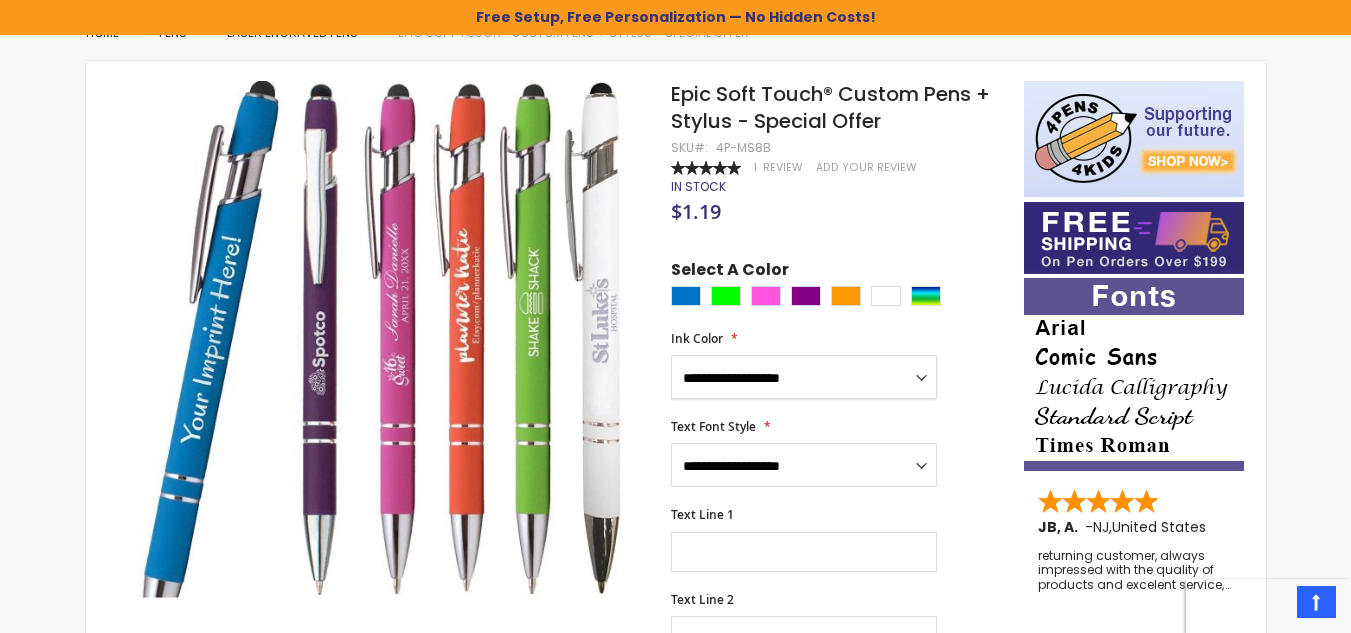 select on "****" 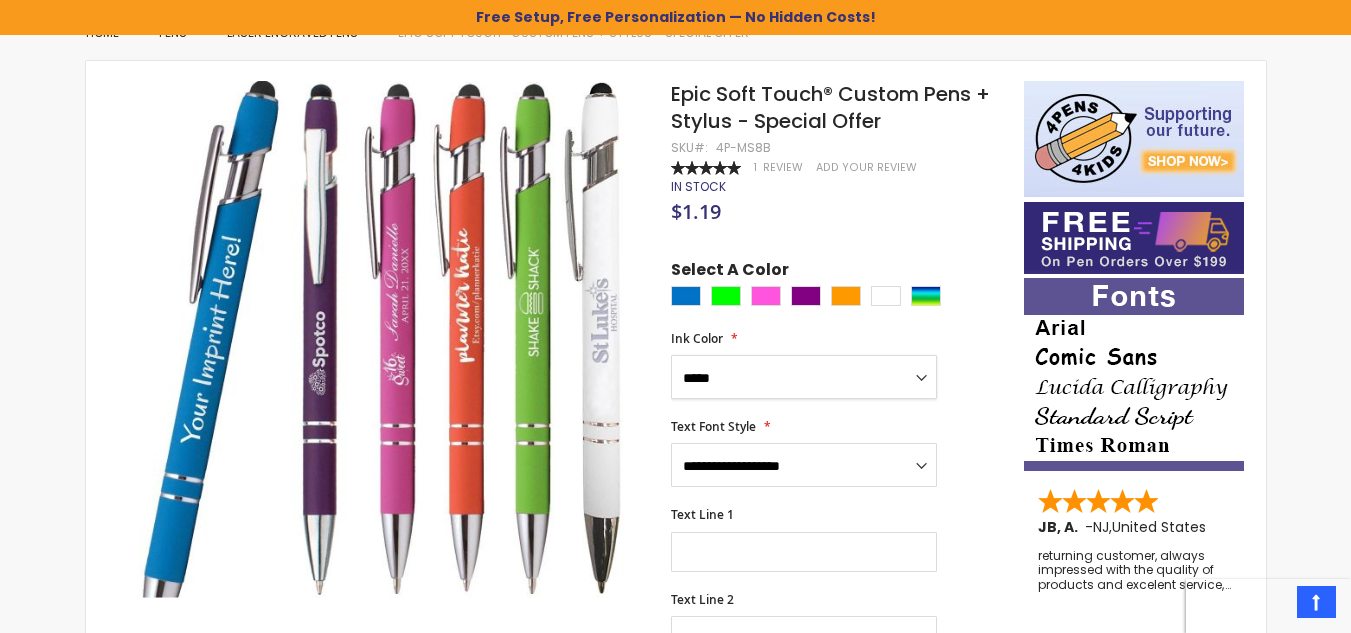click on "**********" at bounding box center (804, 377) 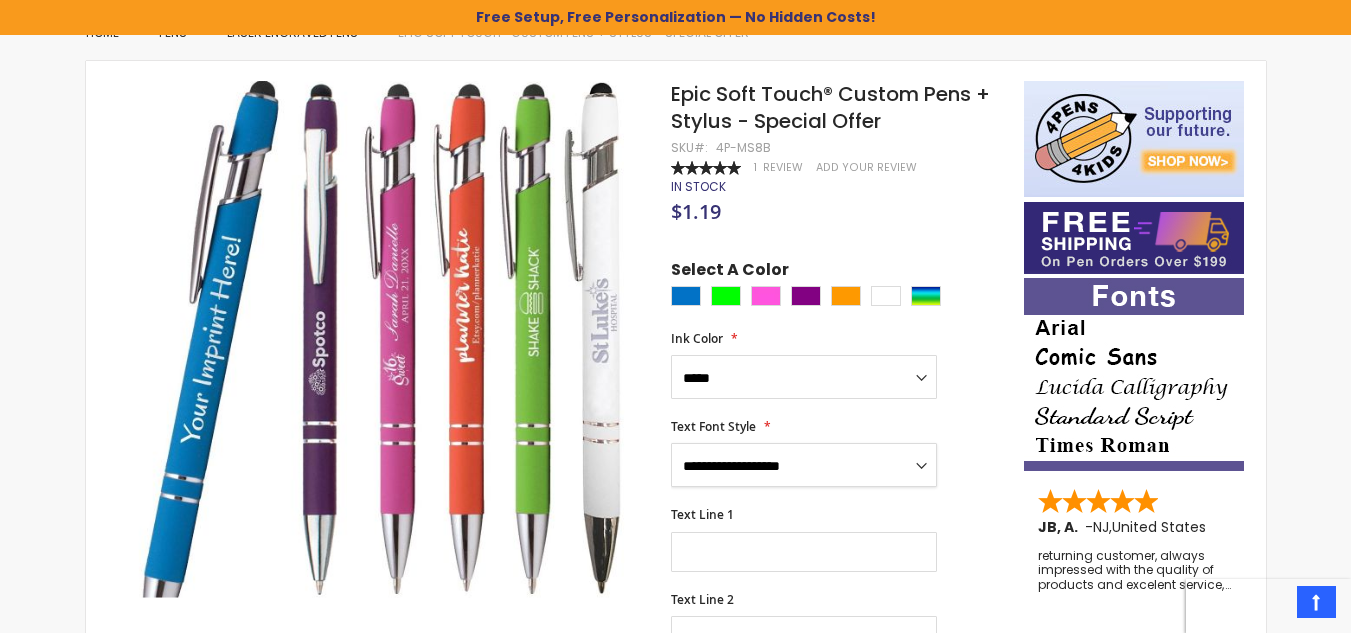 click on "**********" at bounding box center [804, 465] 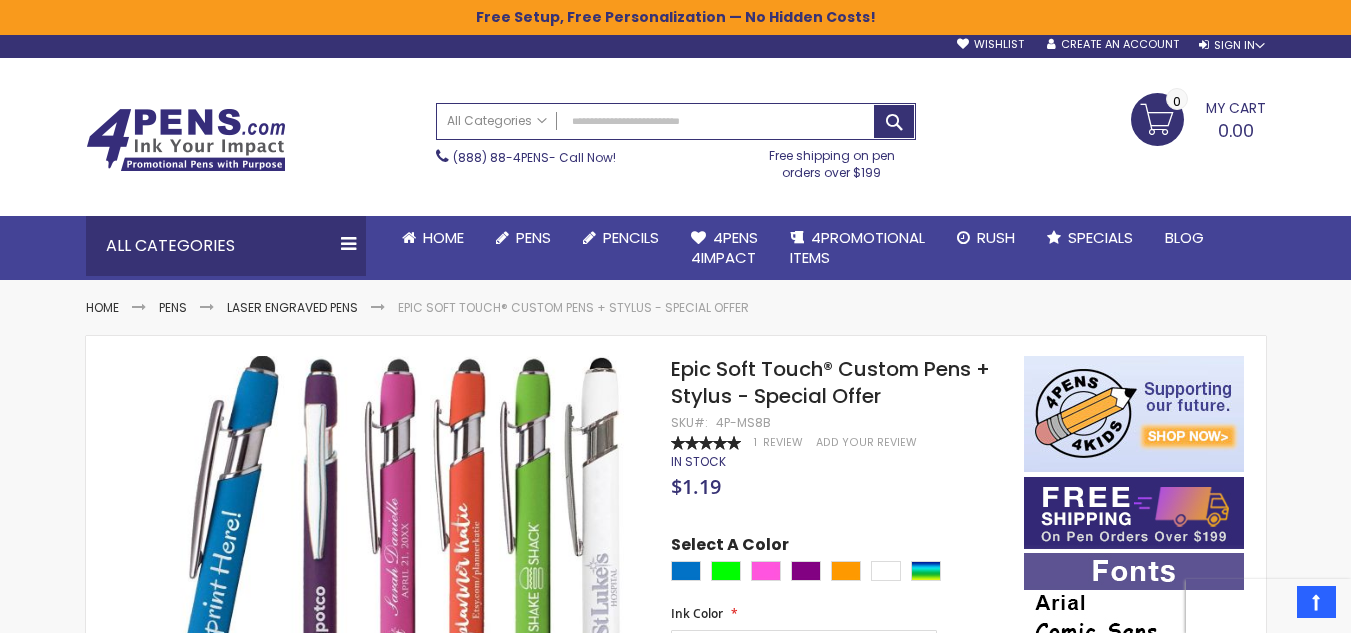 scroll, scrollTop: 0, scrollLeft: 0, axis: both 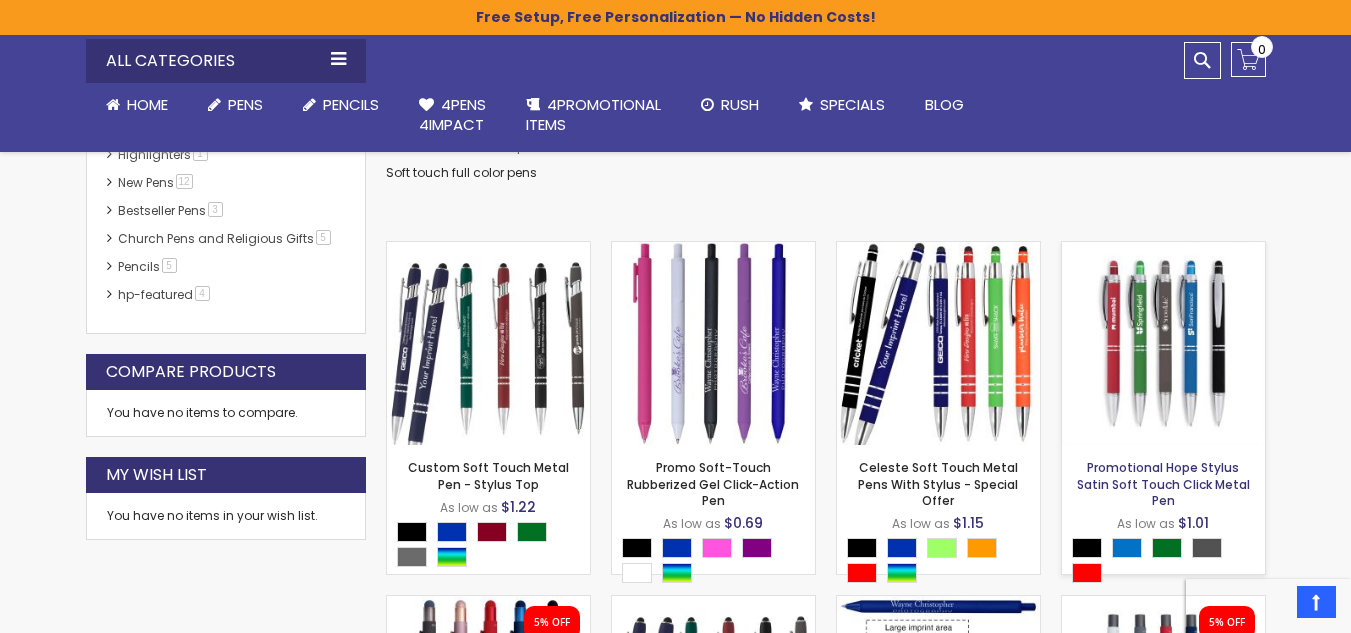 click on "Promotional Hope Stylus Satin Soft Touch Click Metal Pen" at bounding box center [1163, 483] 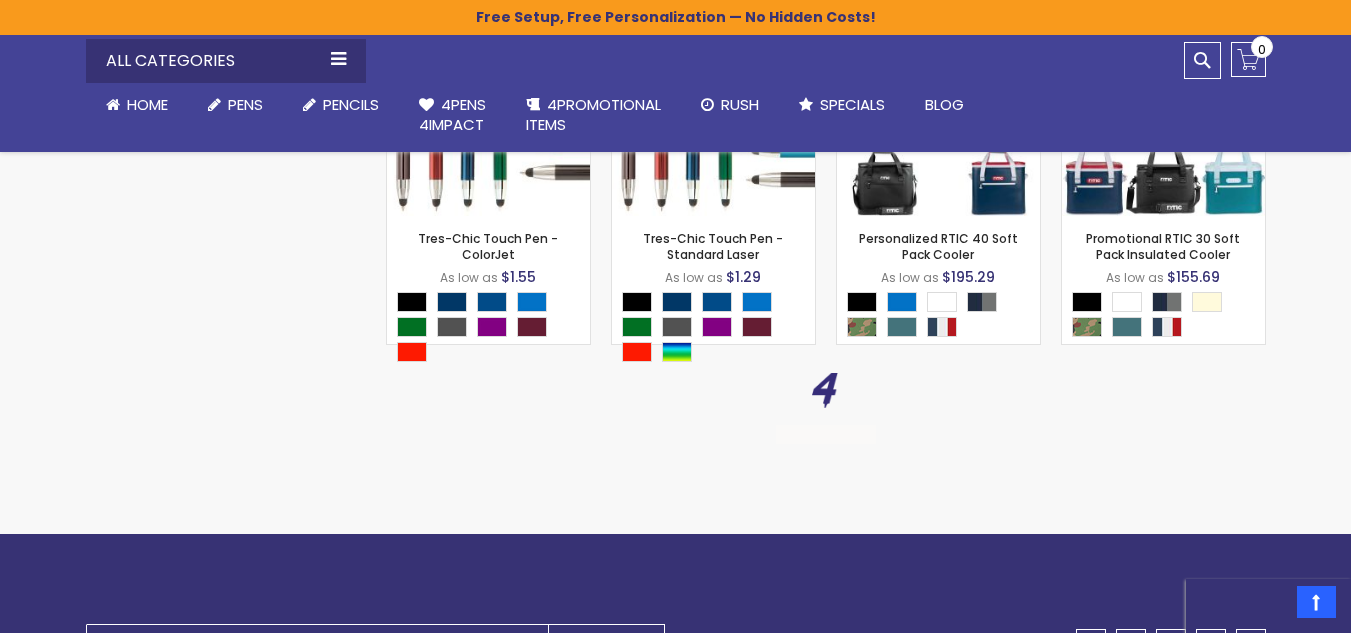 scroll, scrollTop: 2441, scrollLeft: 0, axis: vertical 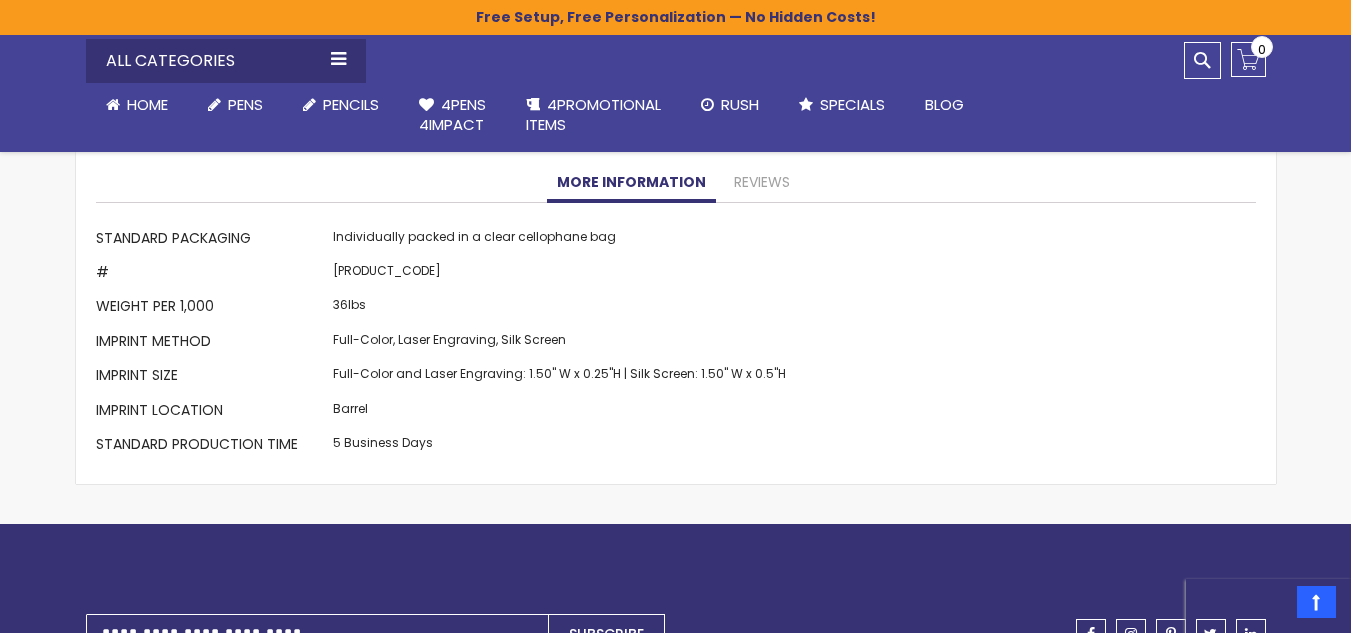 drag, startPoint x: 1358, startPoint y: 63, endPoint x: 1365, endPoint y: 463, distance: 400.06125 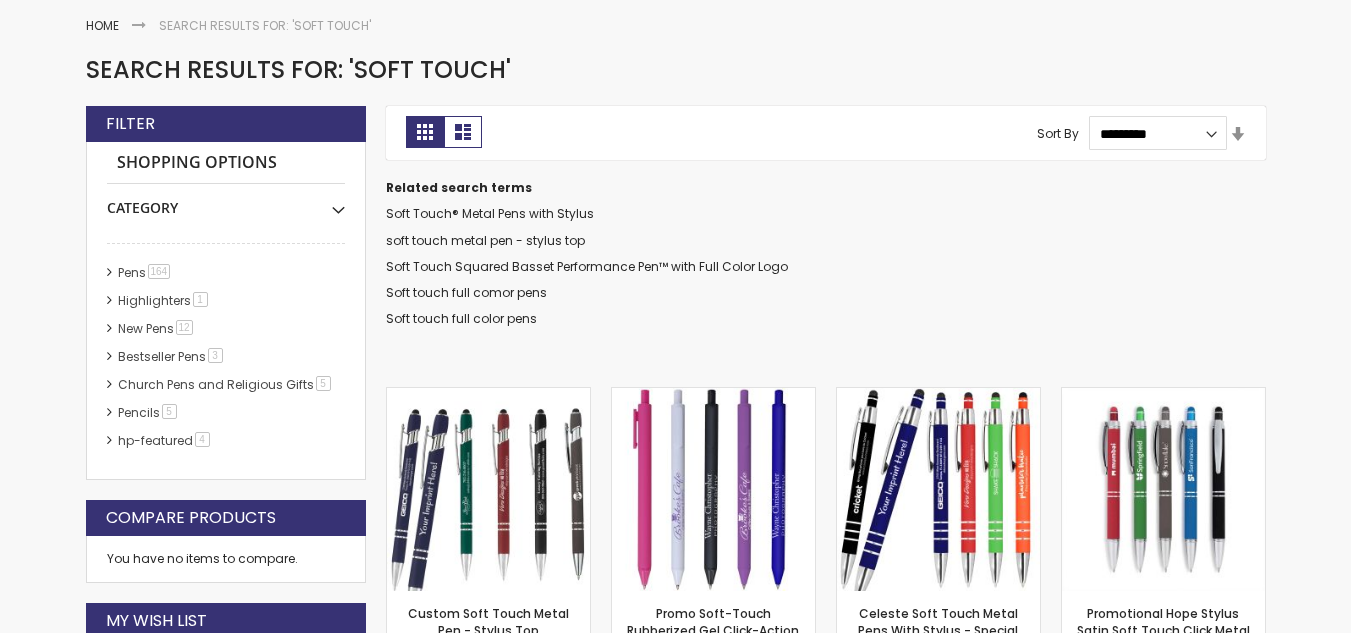 scroll, scrollTop: 291, scrollLeft: 0, axis: vertical 